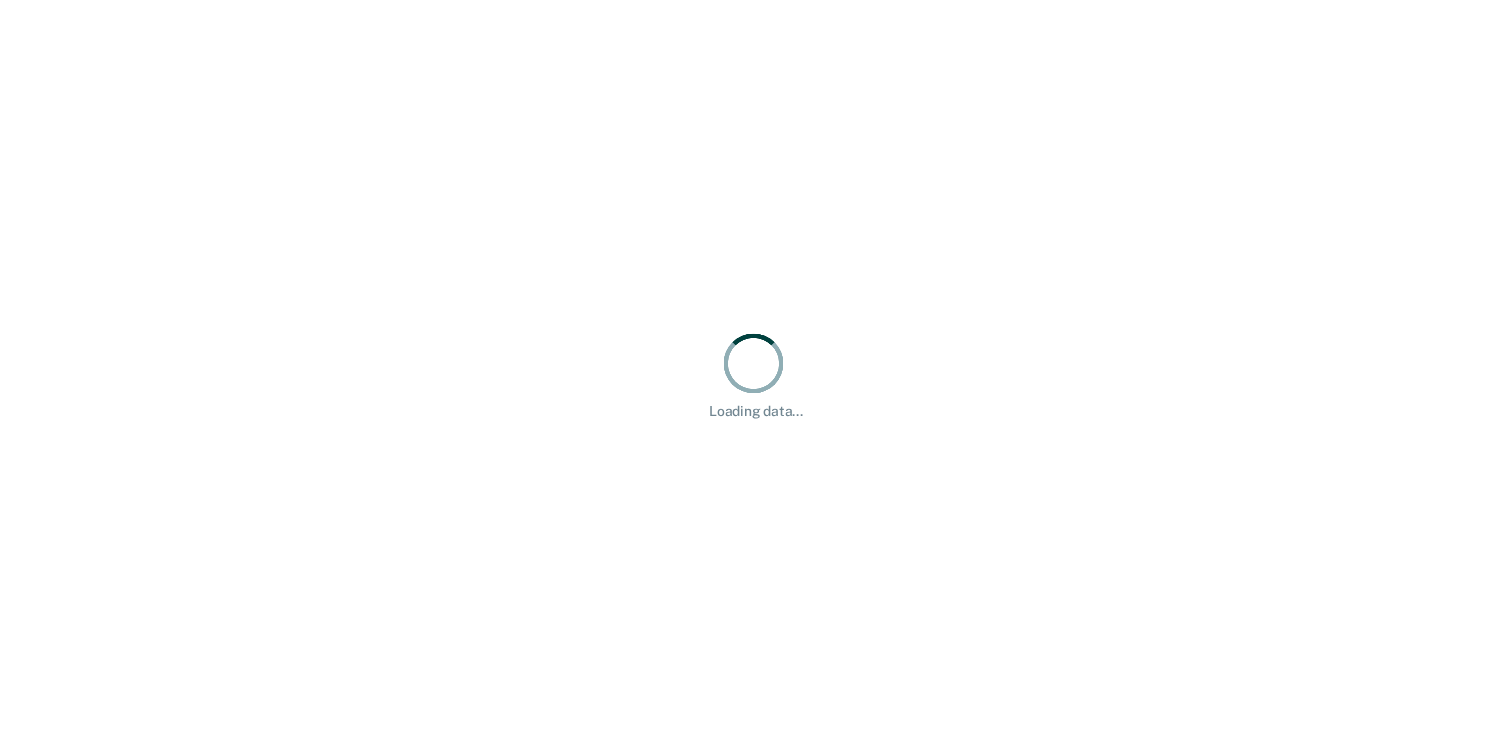 scroll, scrollTop: 0, scrollLeft: 0, axis: both 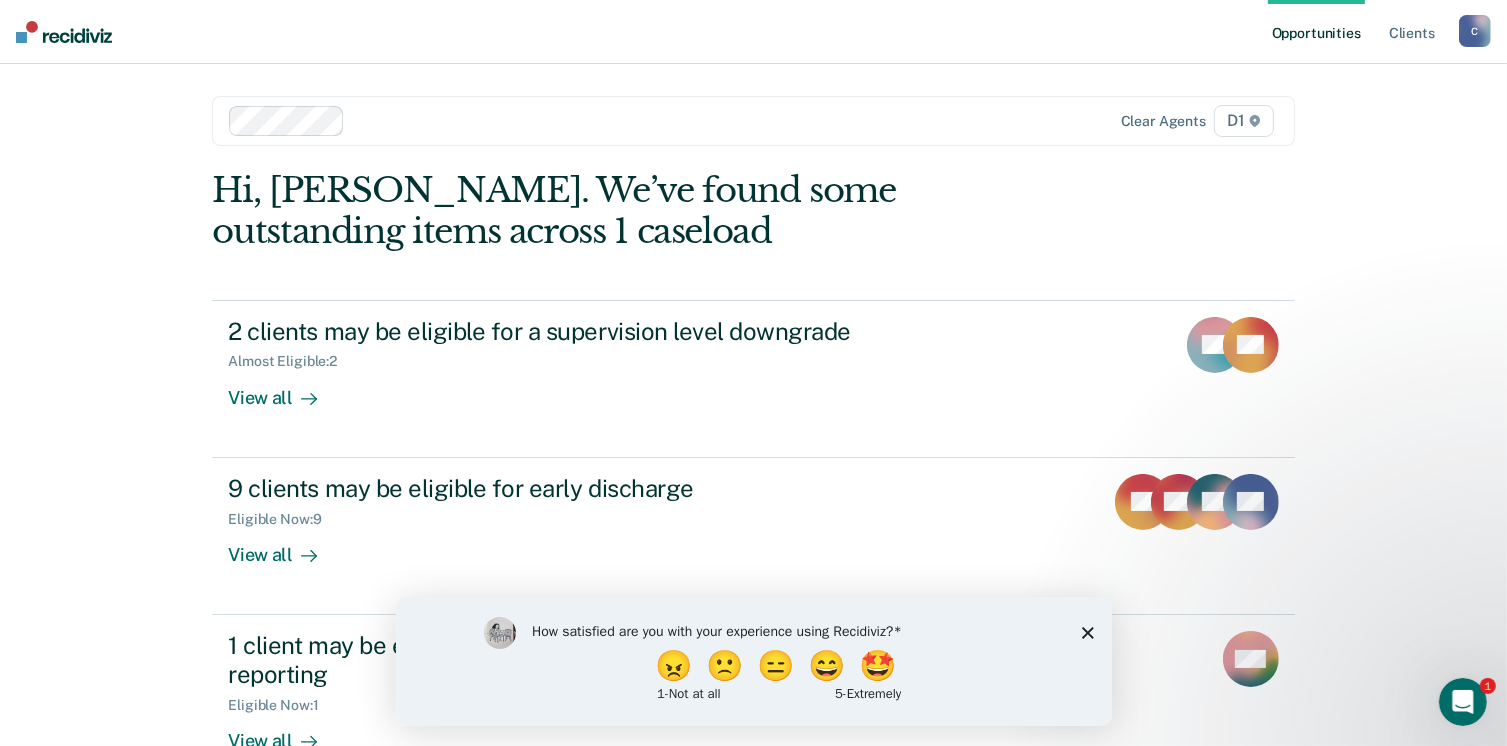 click 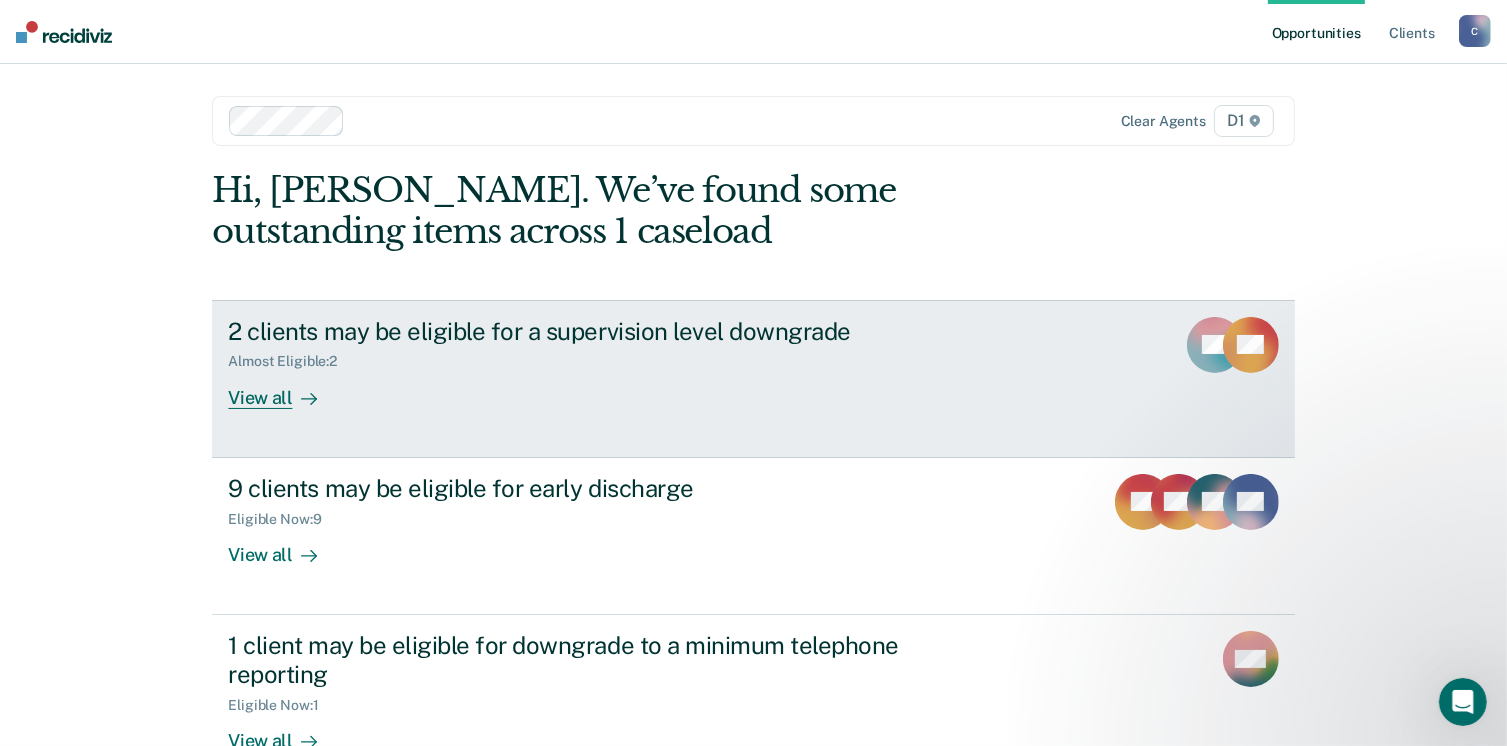 click on "View all" at bounding box center (284, 389) 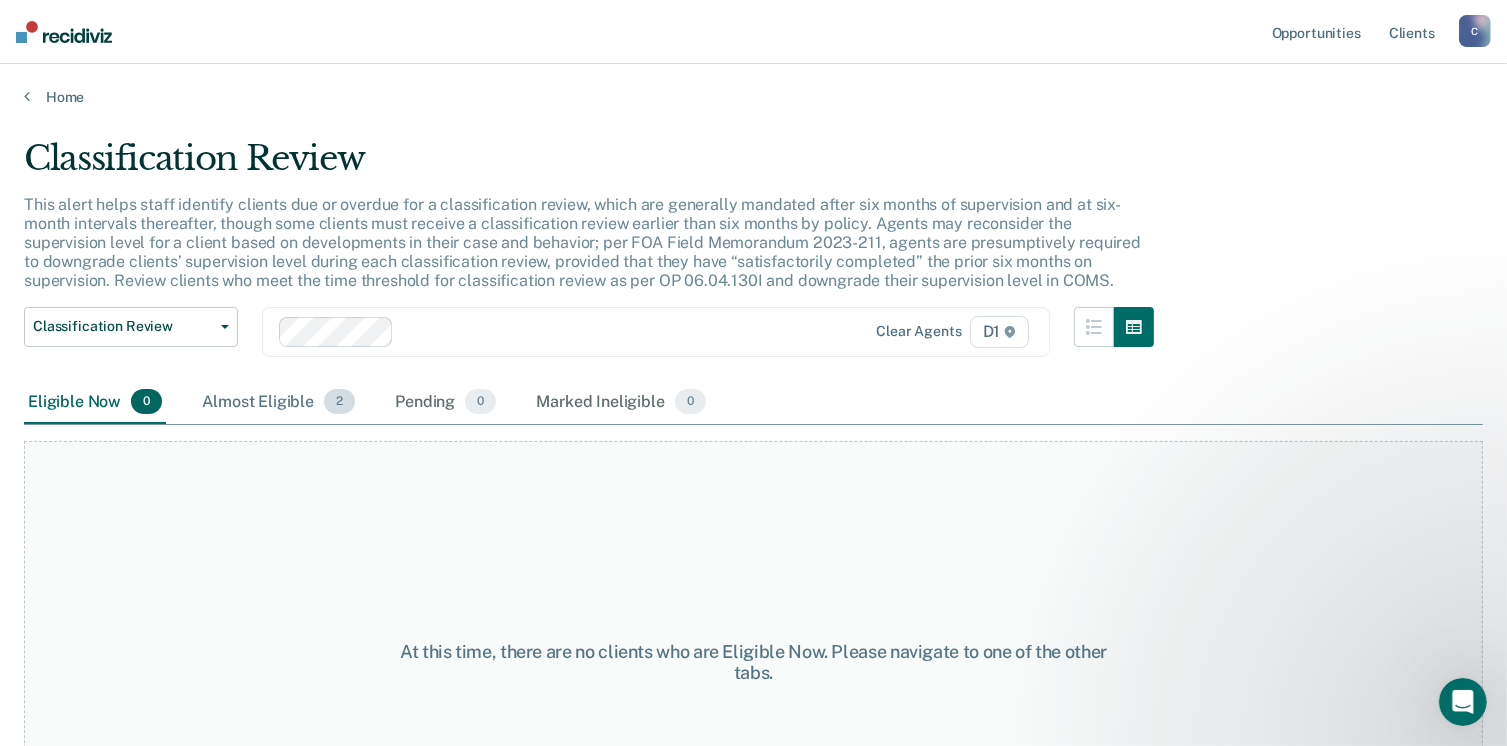 click on "Almost Eligible 2" at bounding box center (278, 403) 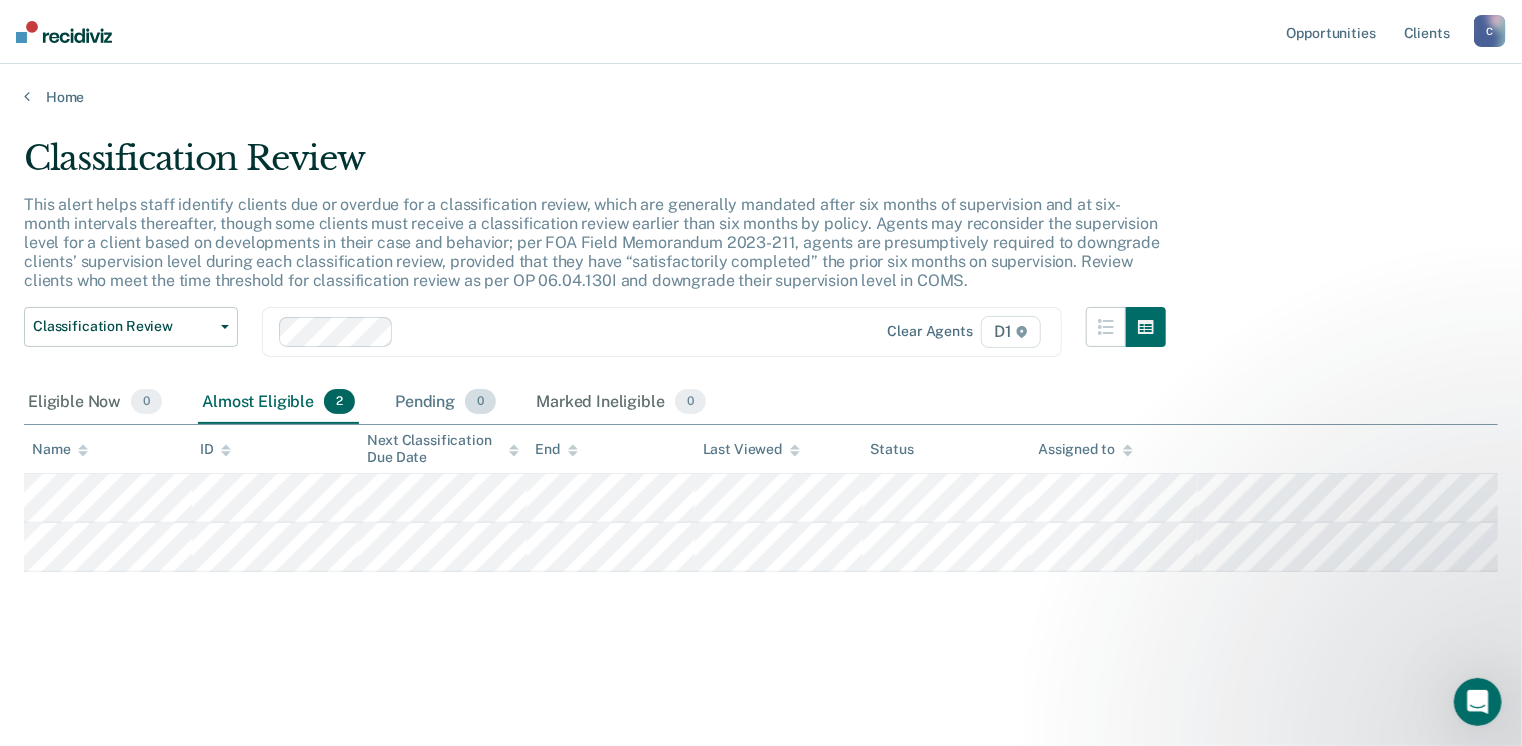 click on "Pending 0" at bounding box center [445, 403] 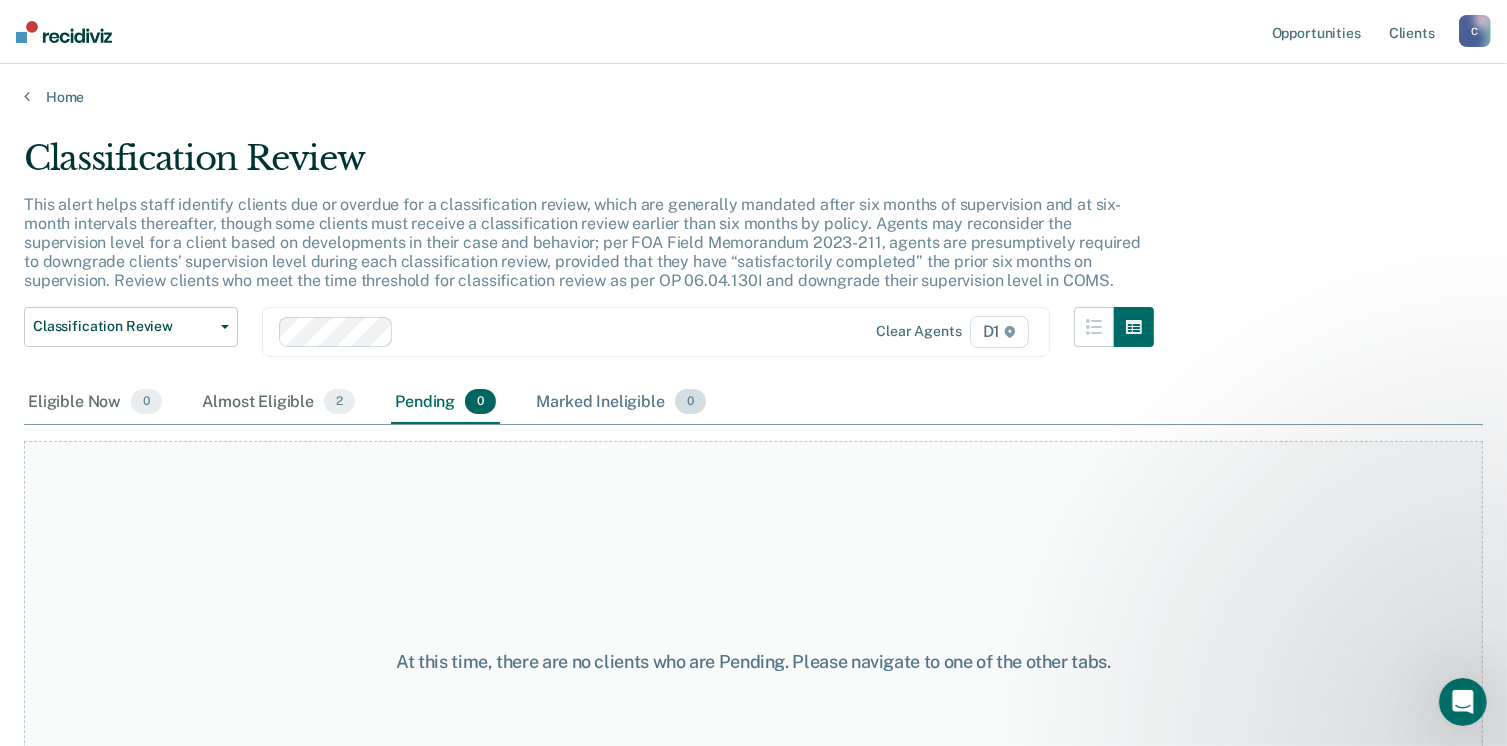 click on "Marked Ineligible 0" at bounding box center [621, 403] 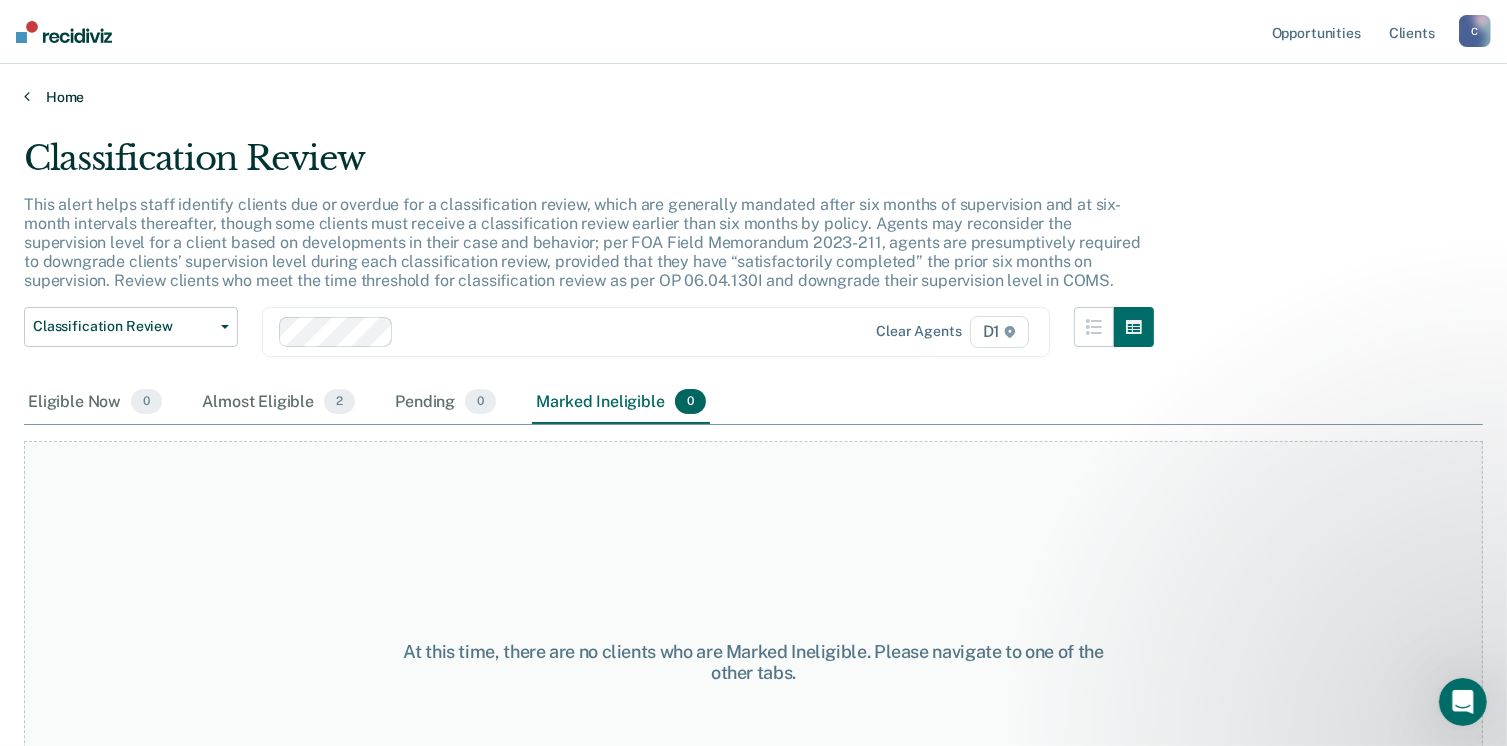 click on "Home" at bounding box center (753, 97) 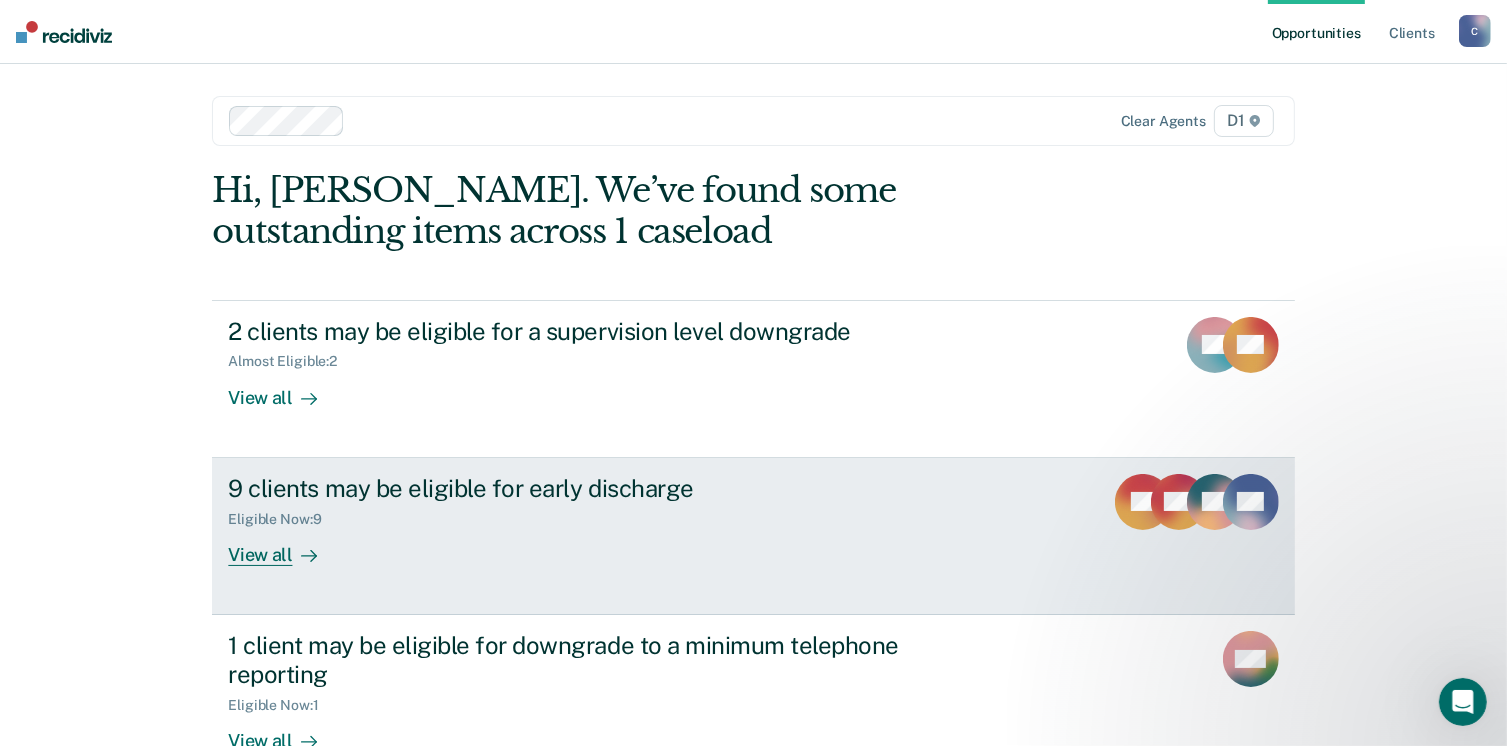 click on "9 clients may be eligible for early discharge Eligible Now :  9 View all   JM MD SB + 6" at bounding box center (753, 536) 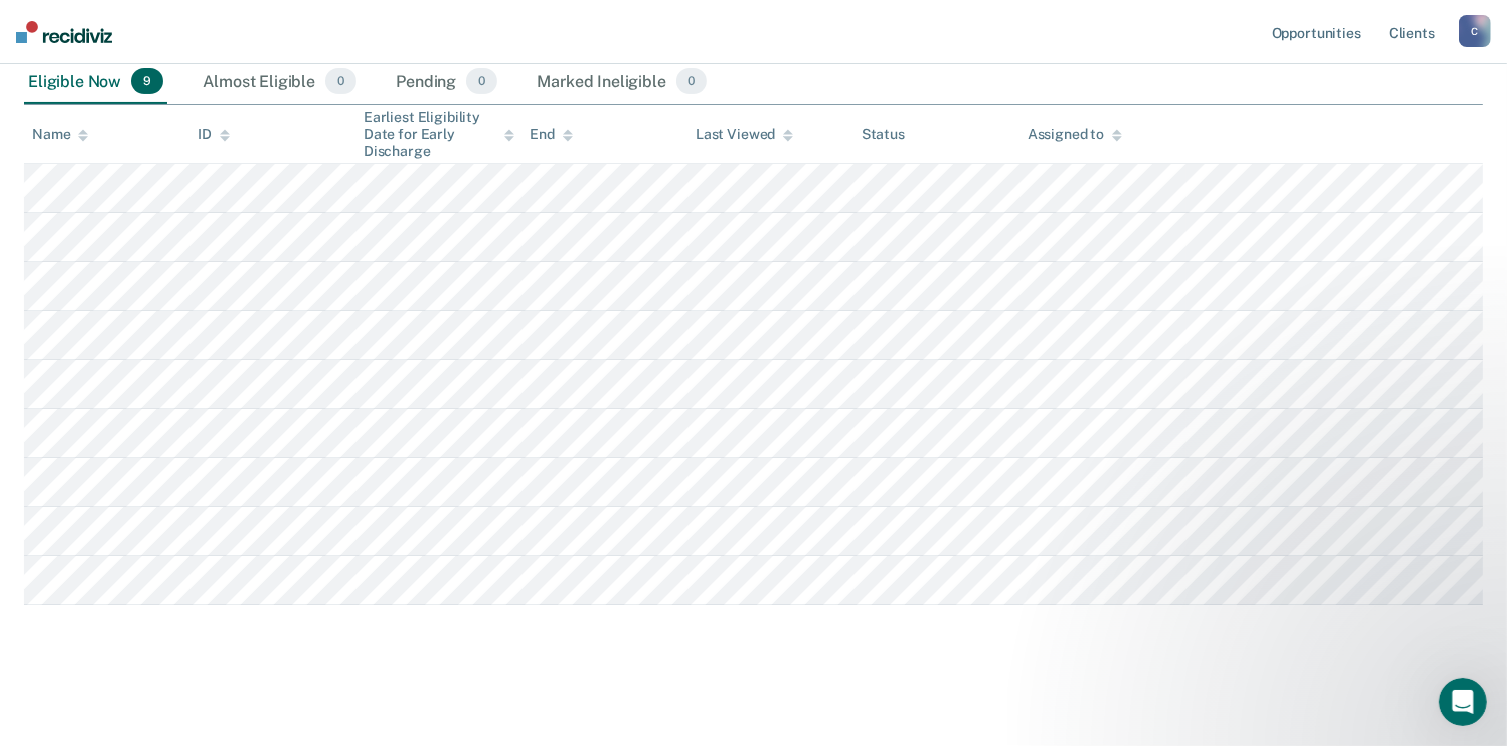 scroll, scrollTop: 300, scrollLeft: 0, axis: vertical 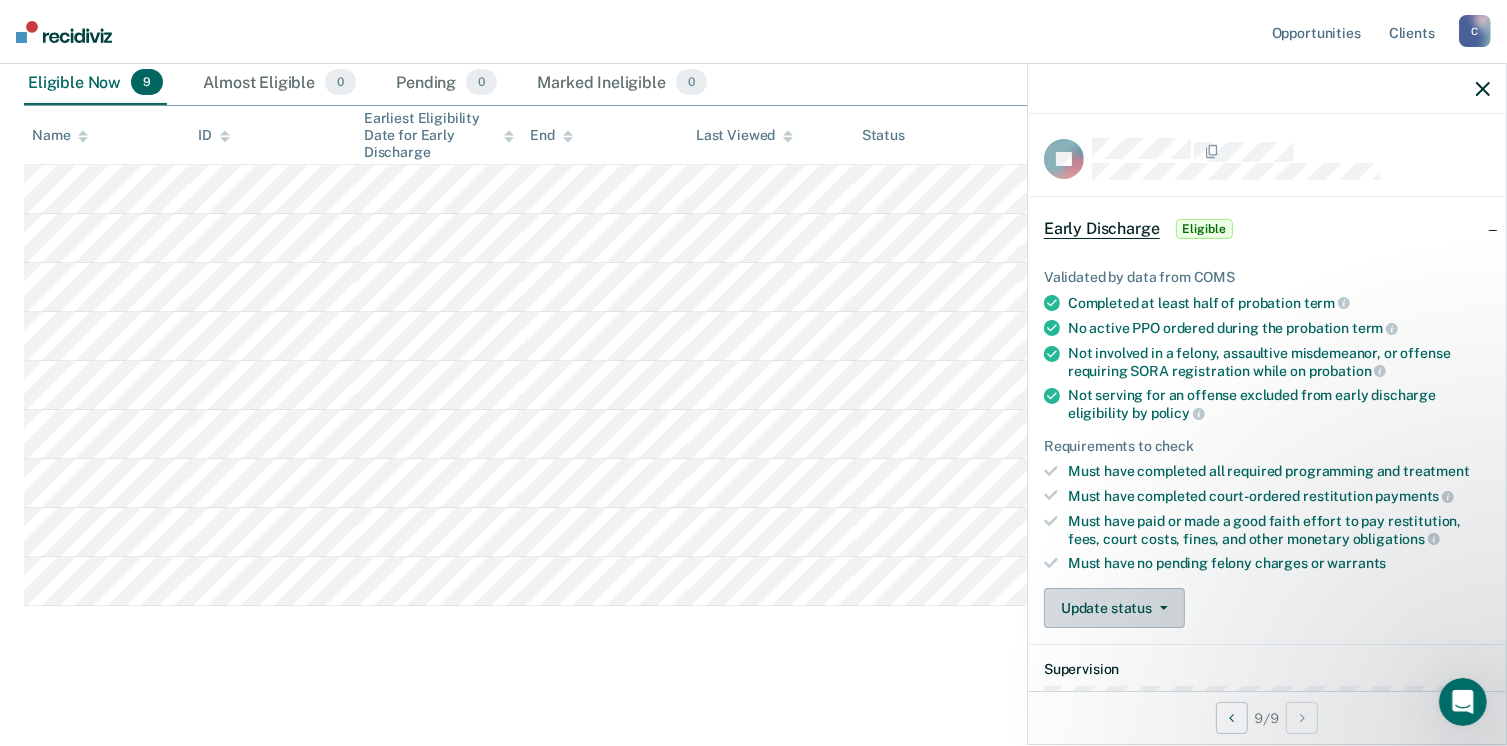 click 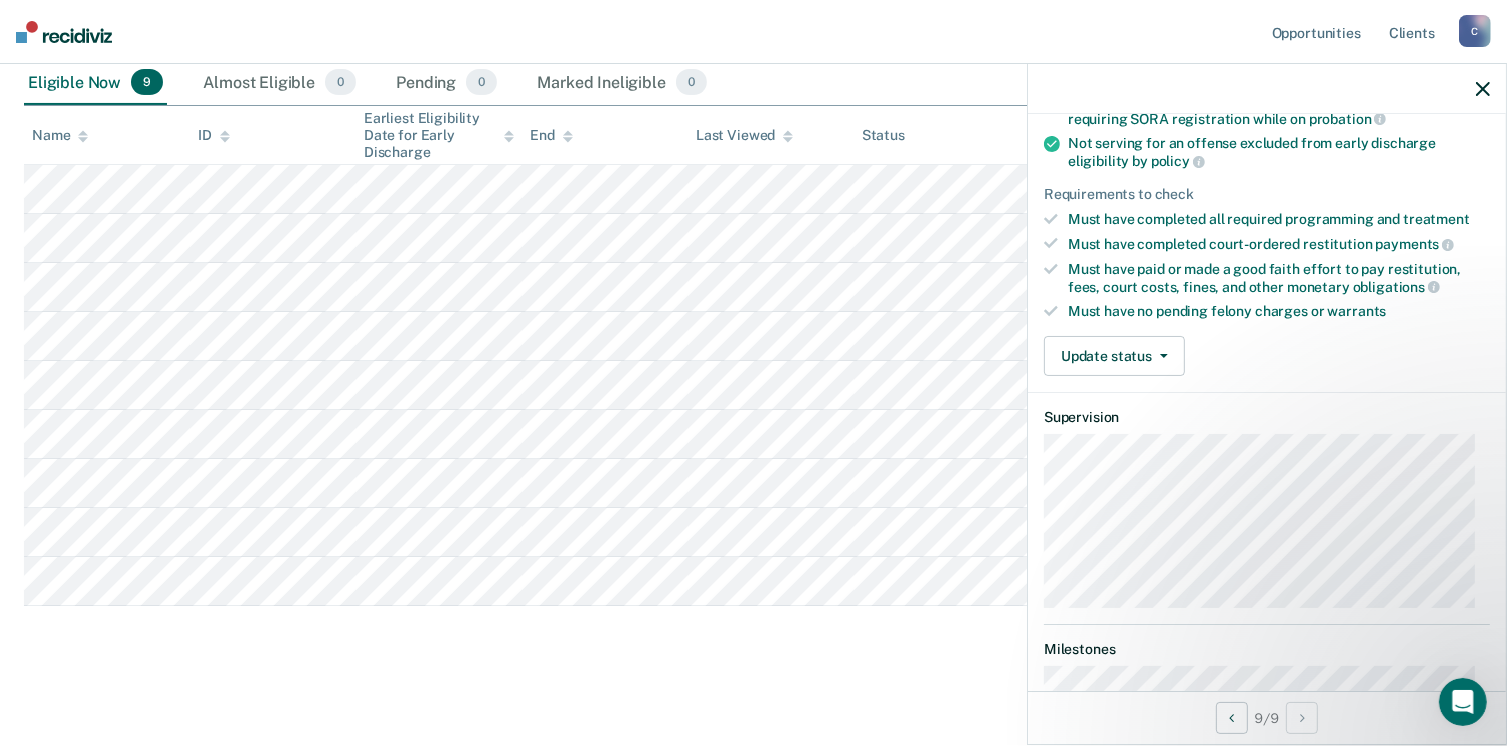 scroll, scrollTop: 256, scrollLeft: 0, axis: vertical 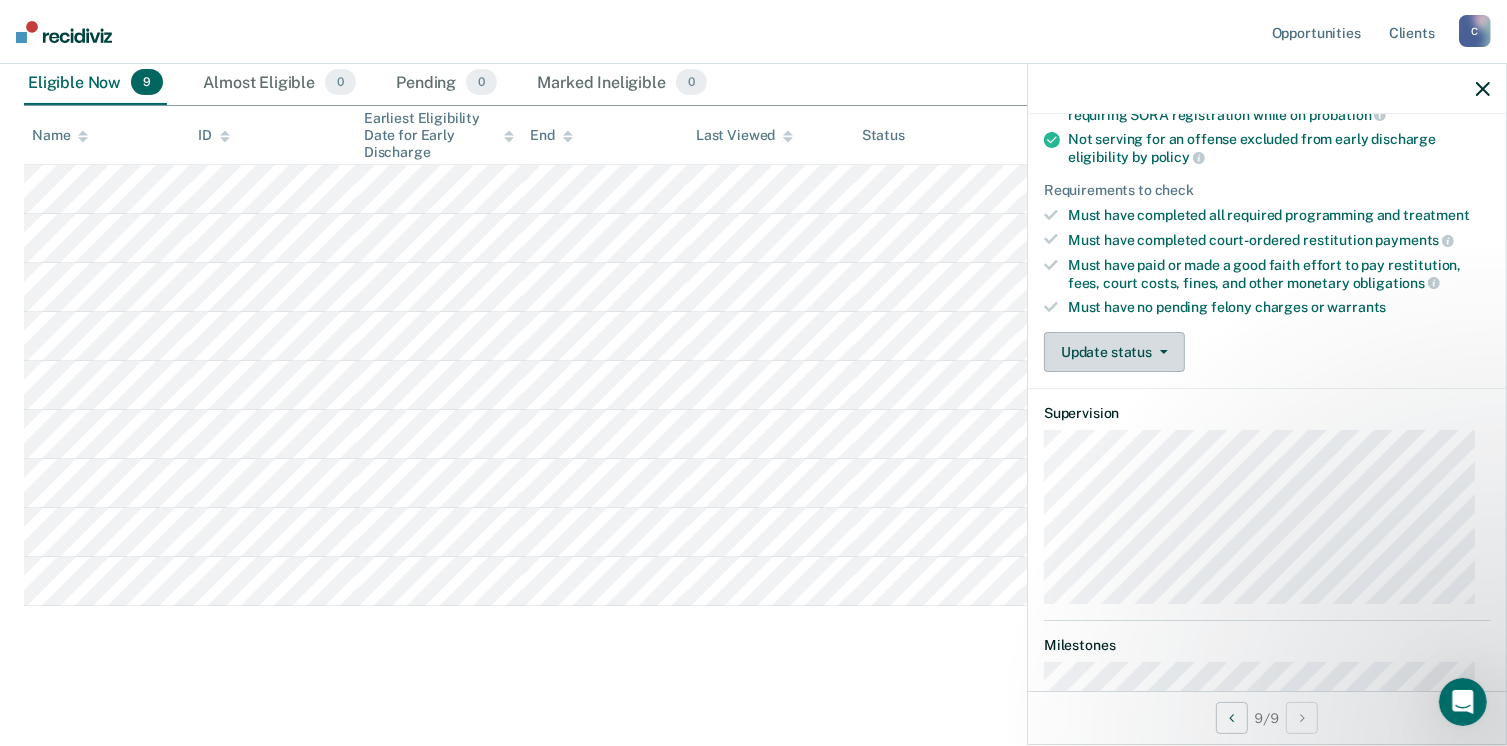 click 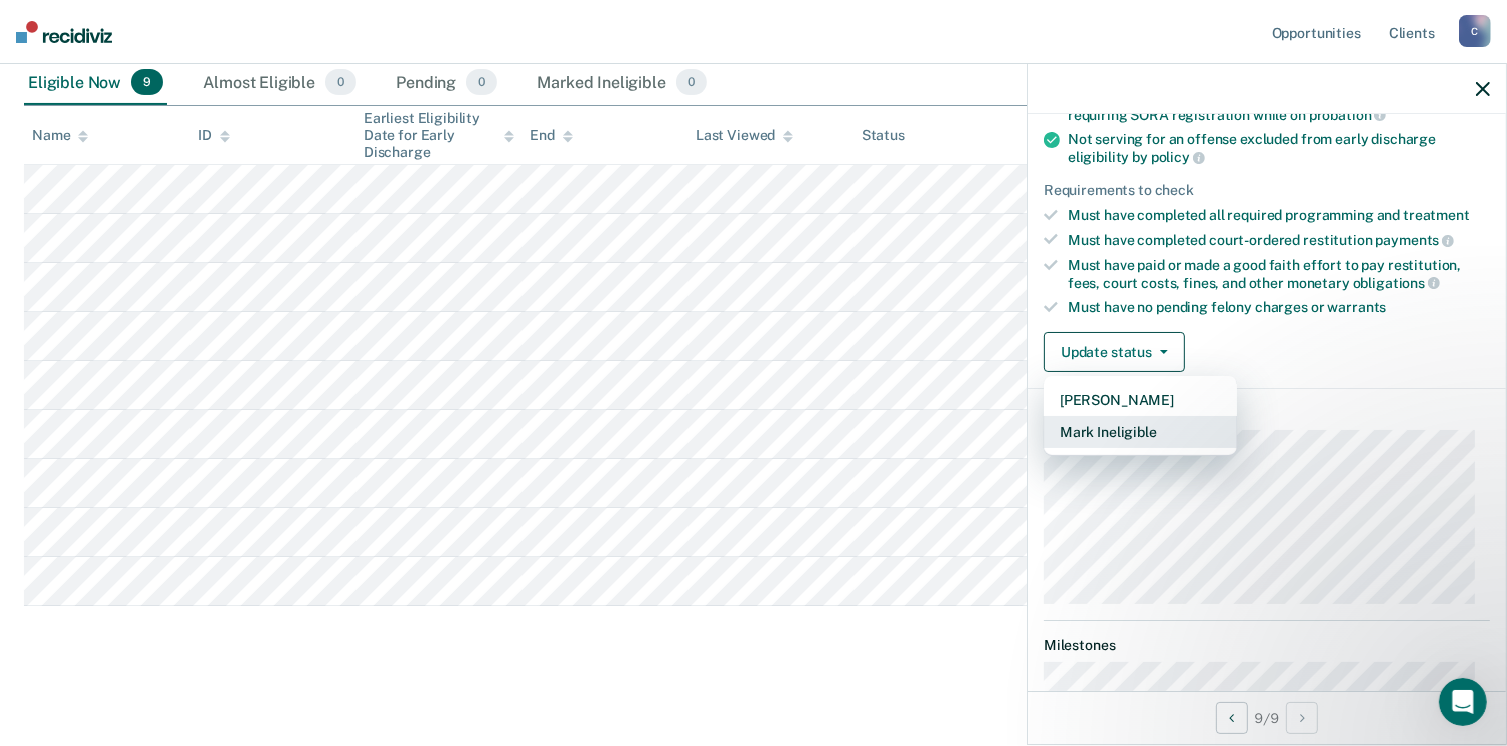 click on "Mark Ineligible" at bounding box center [1140, 432] 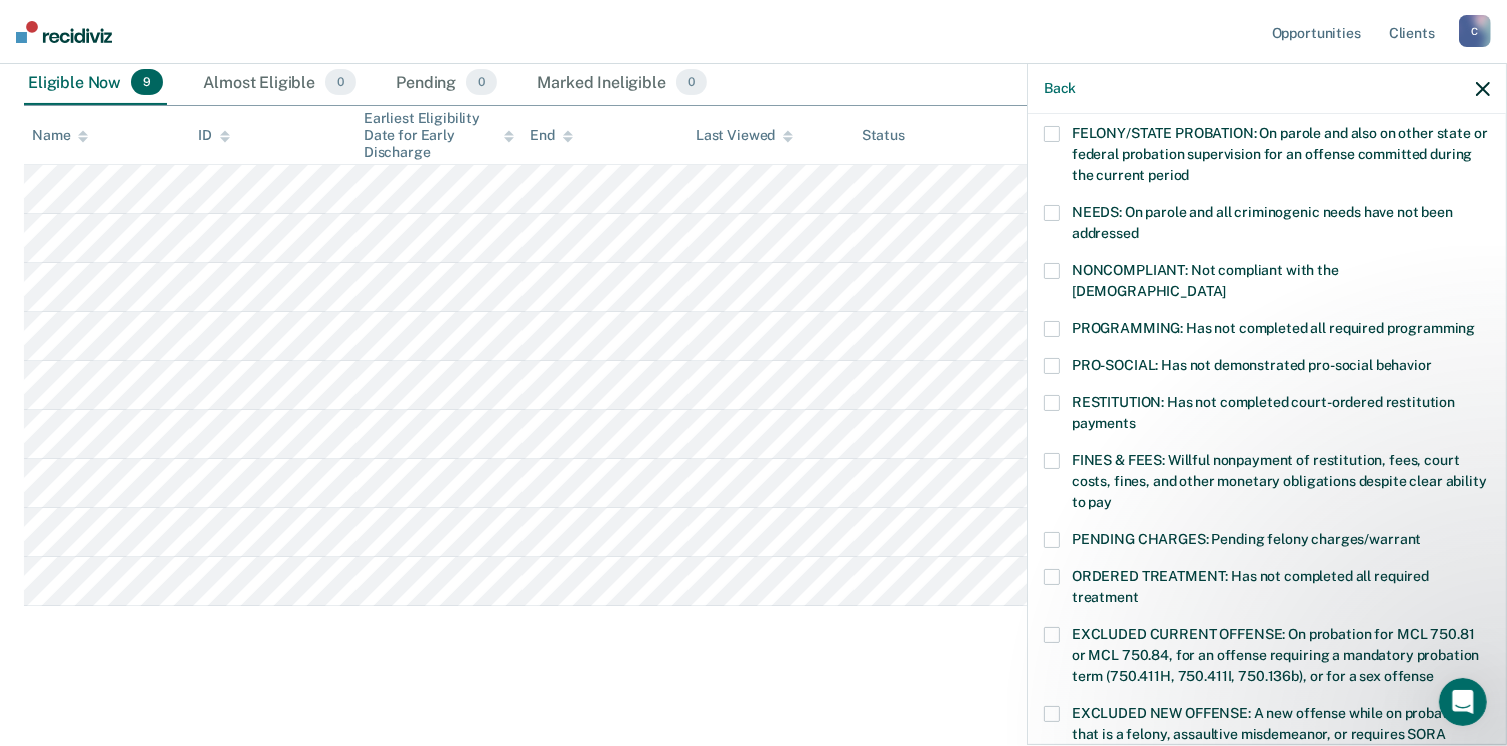 click on "TF   Which of the following requirements has [PERSON_NAME] not met? [MEDICAL_DATA] ORDER: [MEDICAL_DATA] prevention order filed during supervision period SUSPECTED OFFENSE: Suspected of a felony, assaultive misdemeanor, OWI, or offense requiring SORA registration FELONY/STATE PROBATION: On parole and also on other state or federal probation supervision for an offense committed during the current period NEEDS: On parole and all criminogenic needs have not been addressed NONCOMPLIANT: Not compliant with the [DEMOGRAPHIC_DATA] PROGRAMMING: Has not completed all required programming PRO-SOCIAL: Has not demonstrated pro-social behavior RESTITUTION: Has not completed court-ordered restitution payments FINES & FEES: Willful nonpayment of restitution, fees, court costs, fines, and other monetary obligations despite clear ability to pay PENDING CHARGES: Pending felony charges/warrant ORDERED TREATMENT: Has not completed all required treatment JUDGE: County Judge declined client for consideration Snooze for: 30 days Save" at bounding box center [1267, 427] 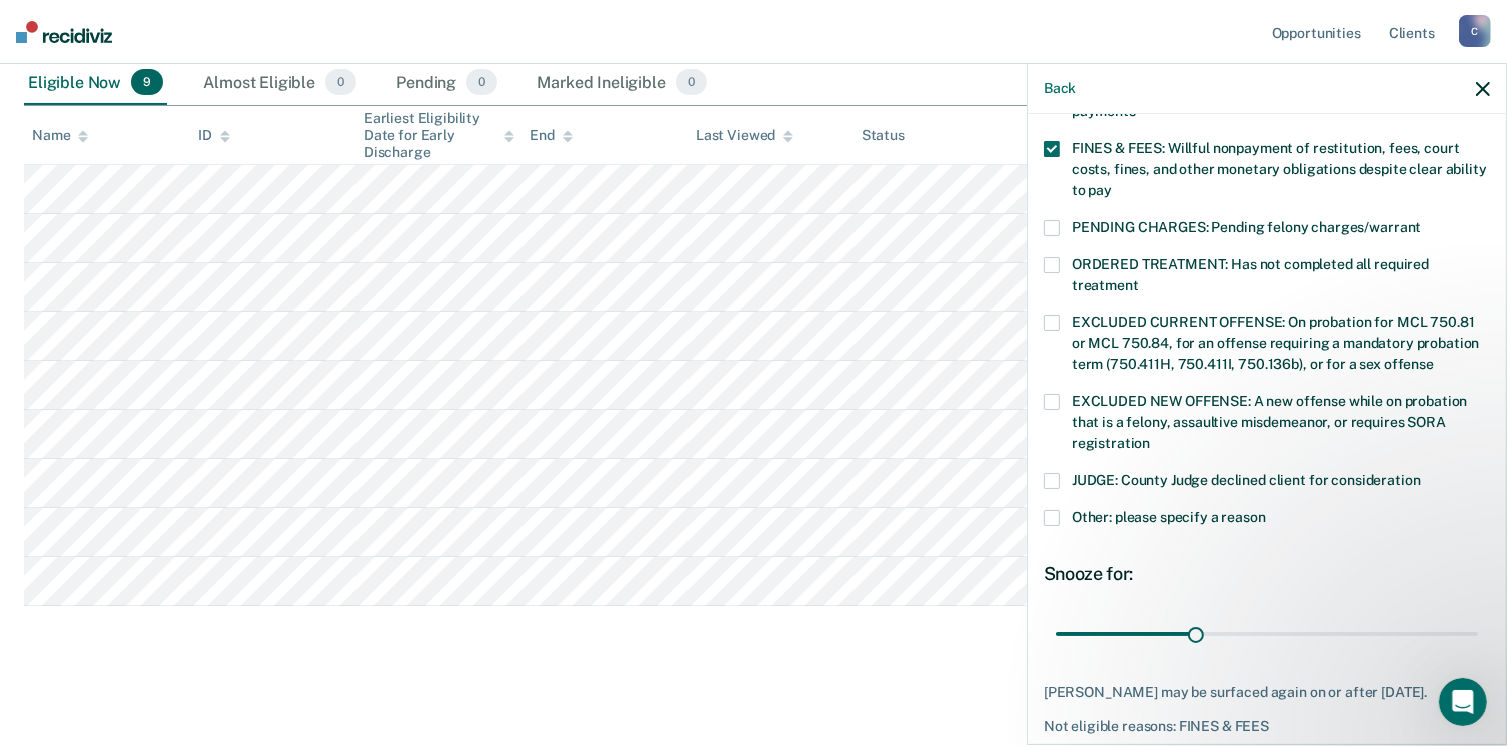 scroll, scrollTop: 630, scrollLeft: 0, axis: vertical 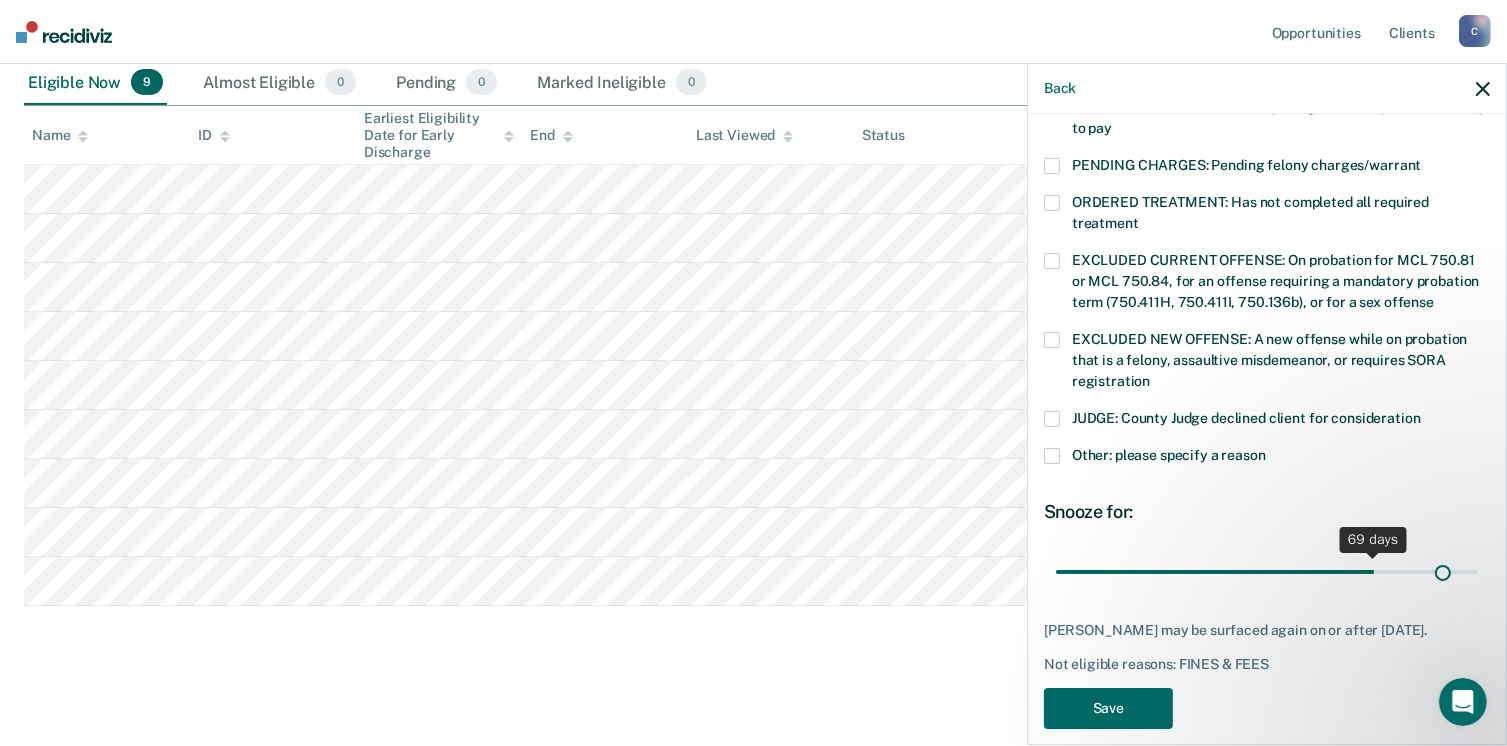 drag, startPoint x: 1196, startPoint y: 548, endPoint x: 1428, endPoint y: 523, distance: 233.3431 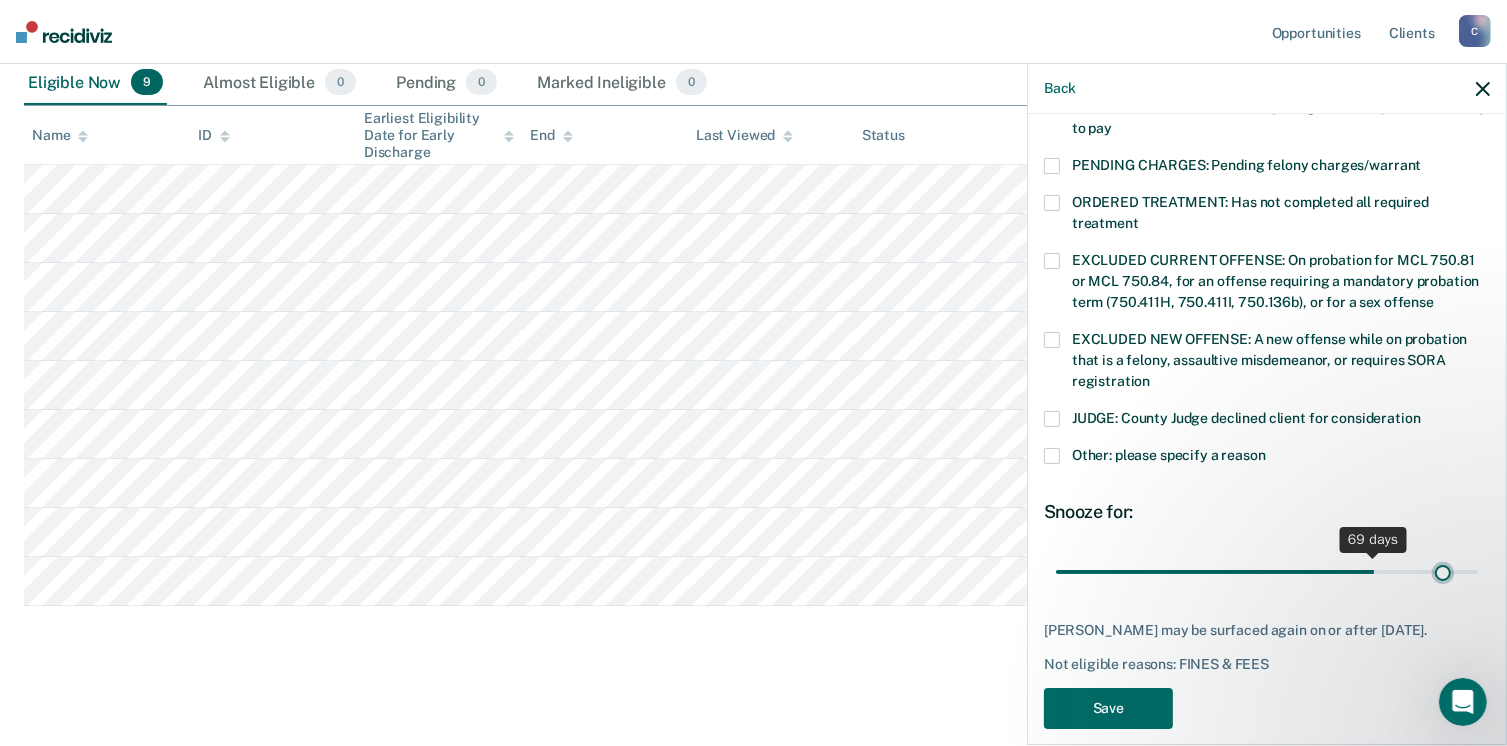 click at bounding box center [1267, 572] 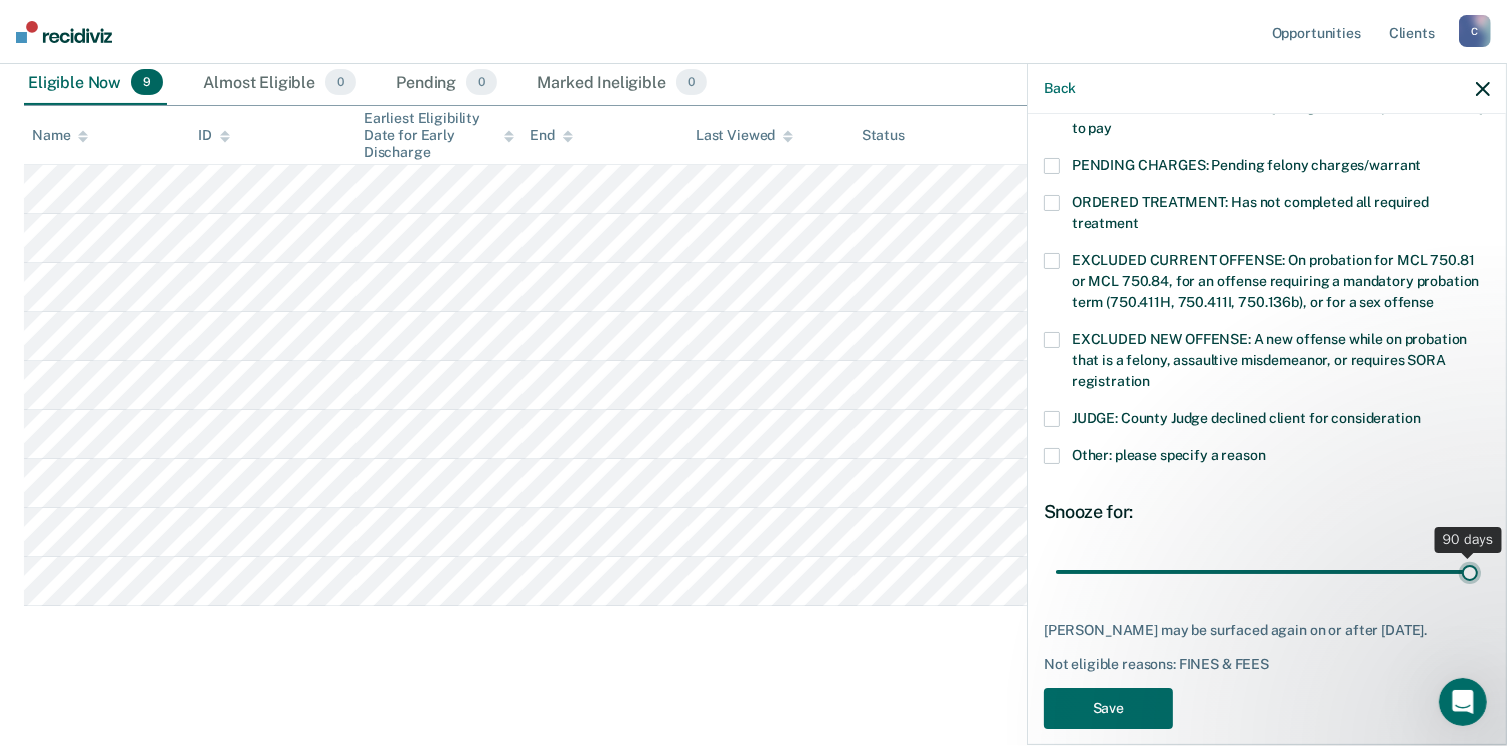 drag, startPoint x: 1427, startPoint y: 545, endPoint x: 1458, endPoint y: 548, distance: 31.144823 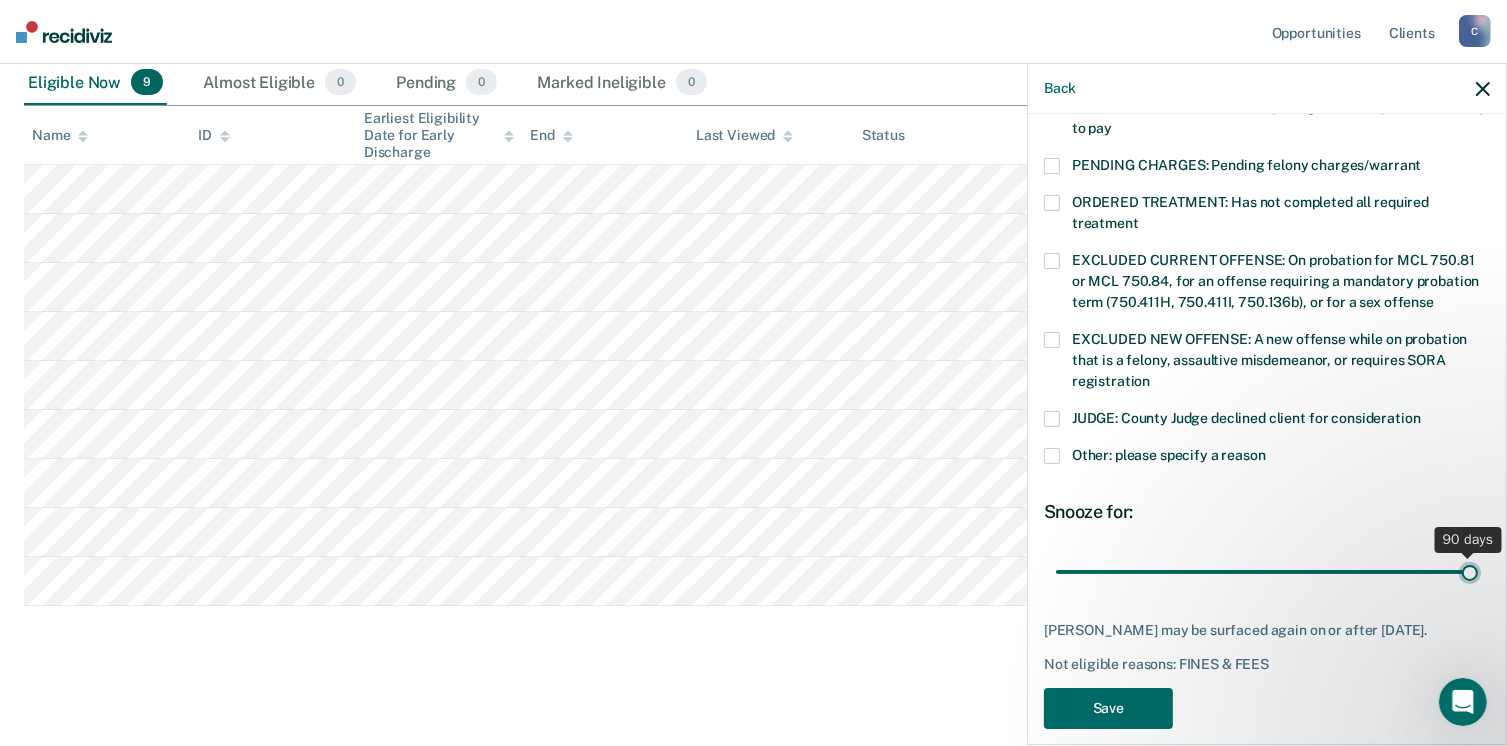 type on "90" 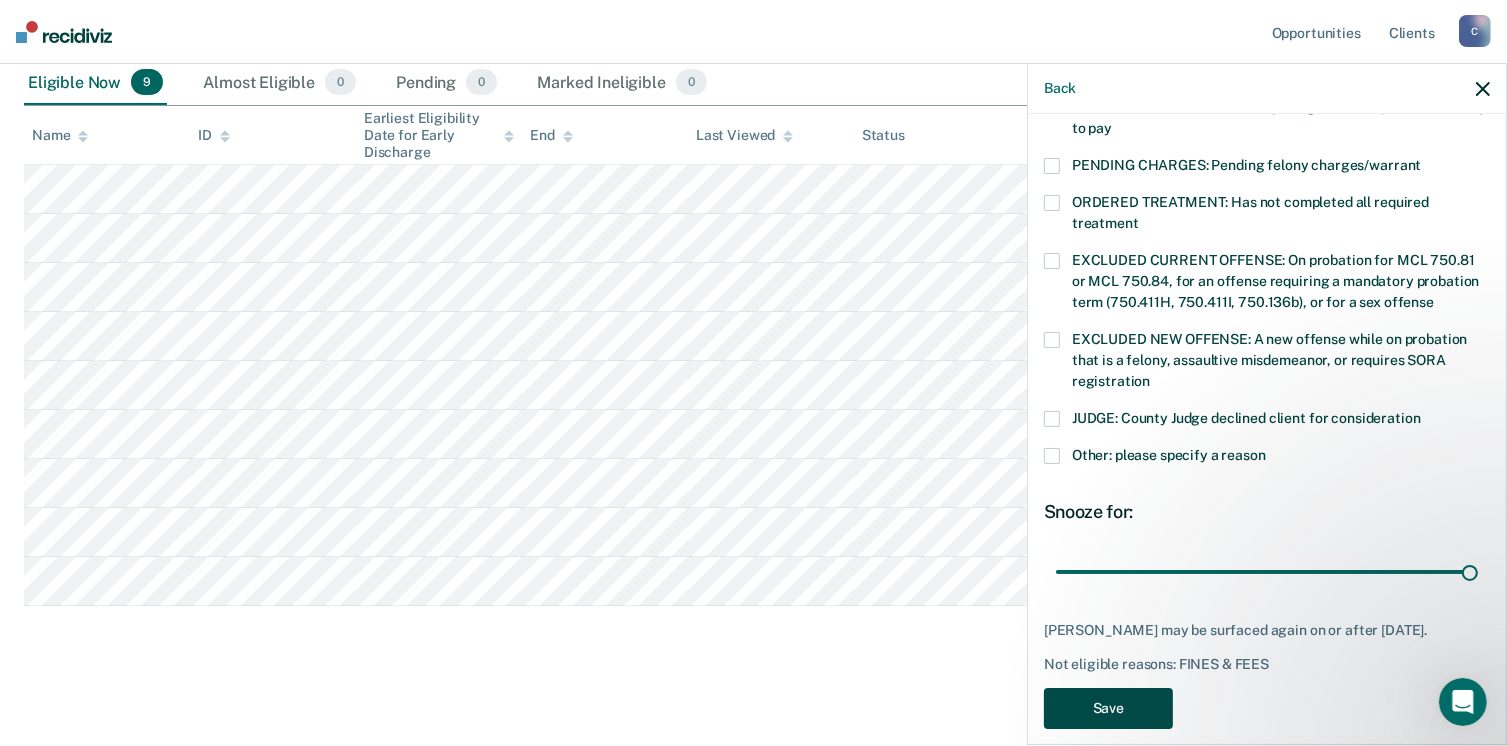 click on "Save" at bounding box center (1108, 708) 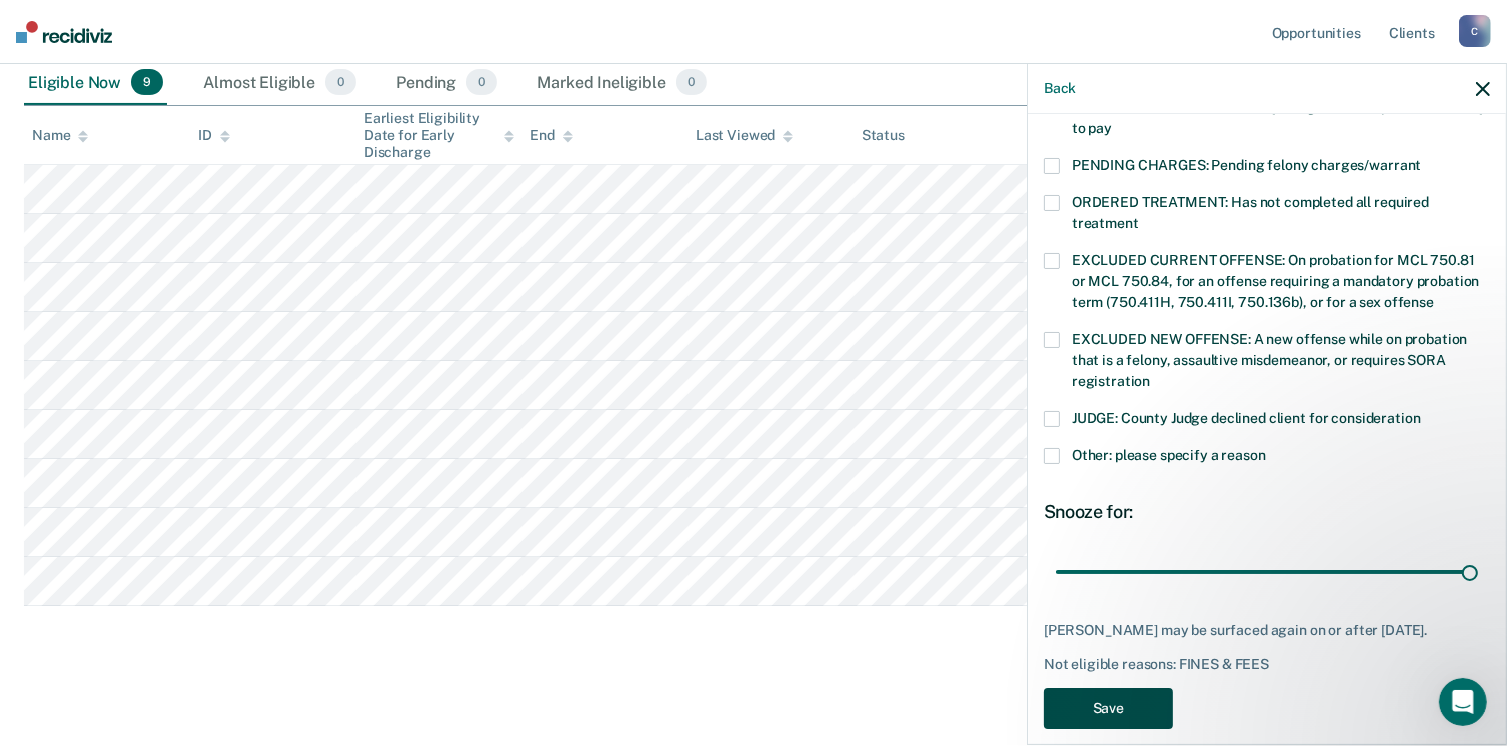 scroll, scrollTop: 252, scrollLeft: 0, axis: vertical 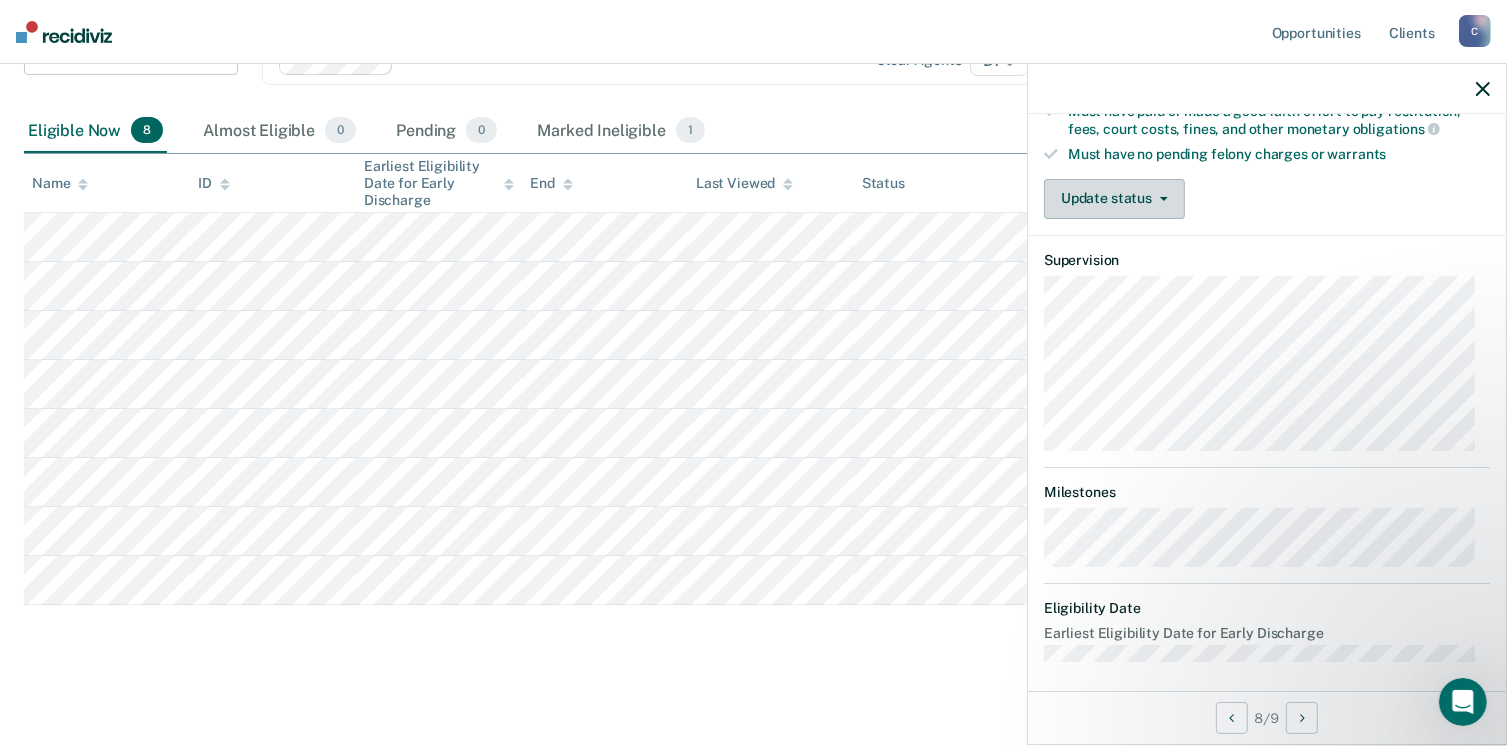 click 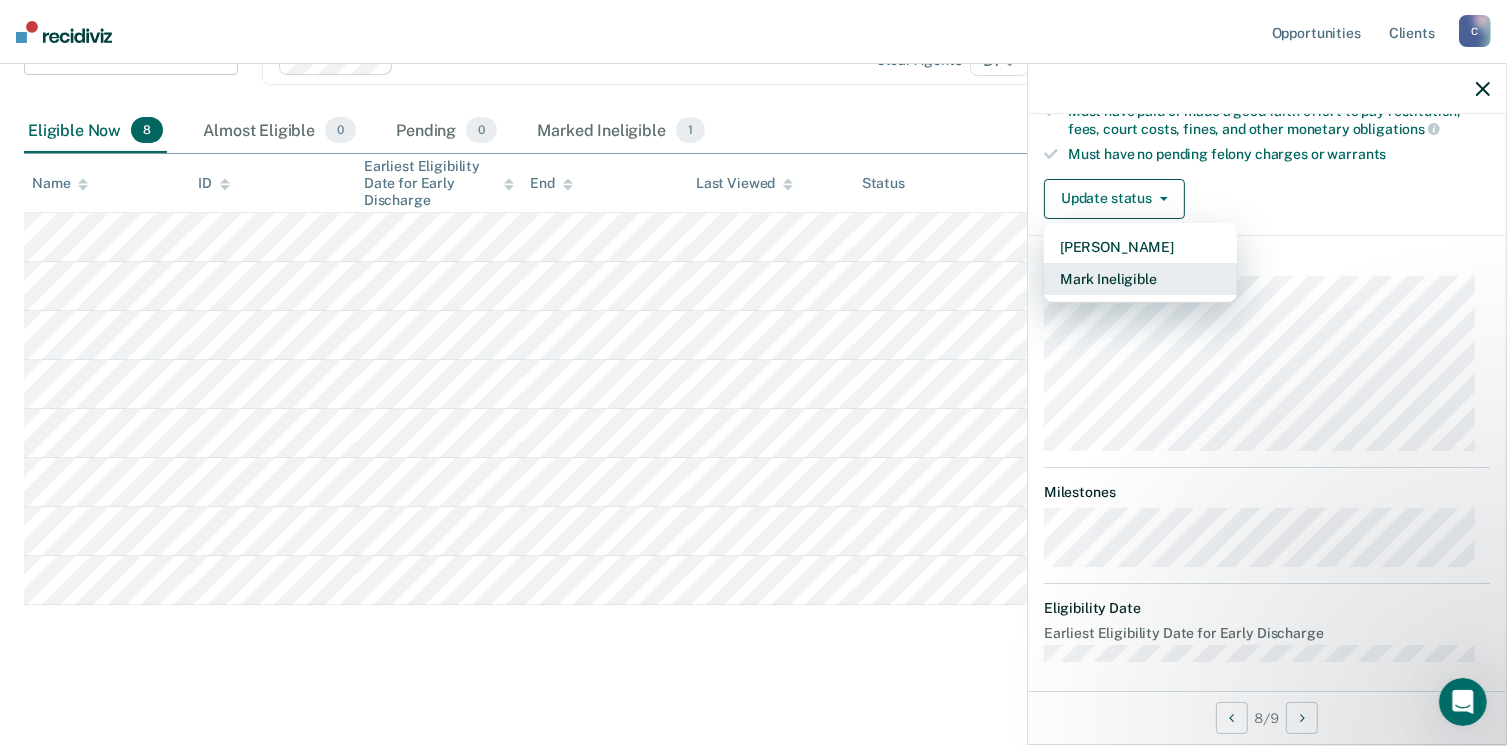 click on "Mark Ineligible" at bounding box center [1140, 279] 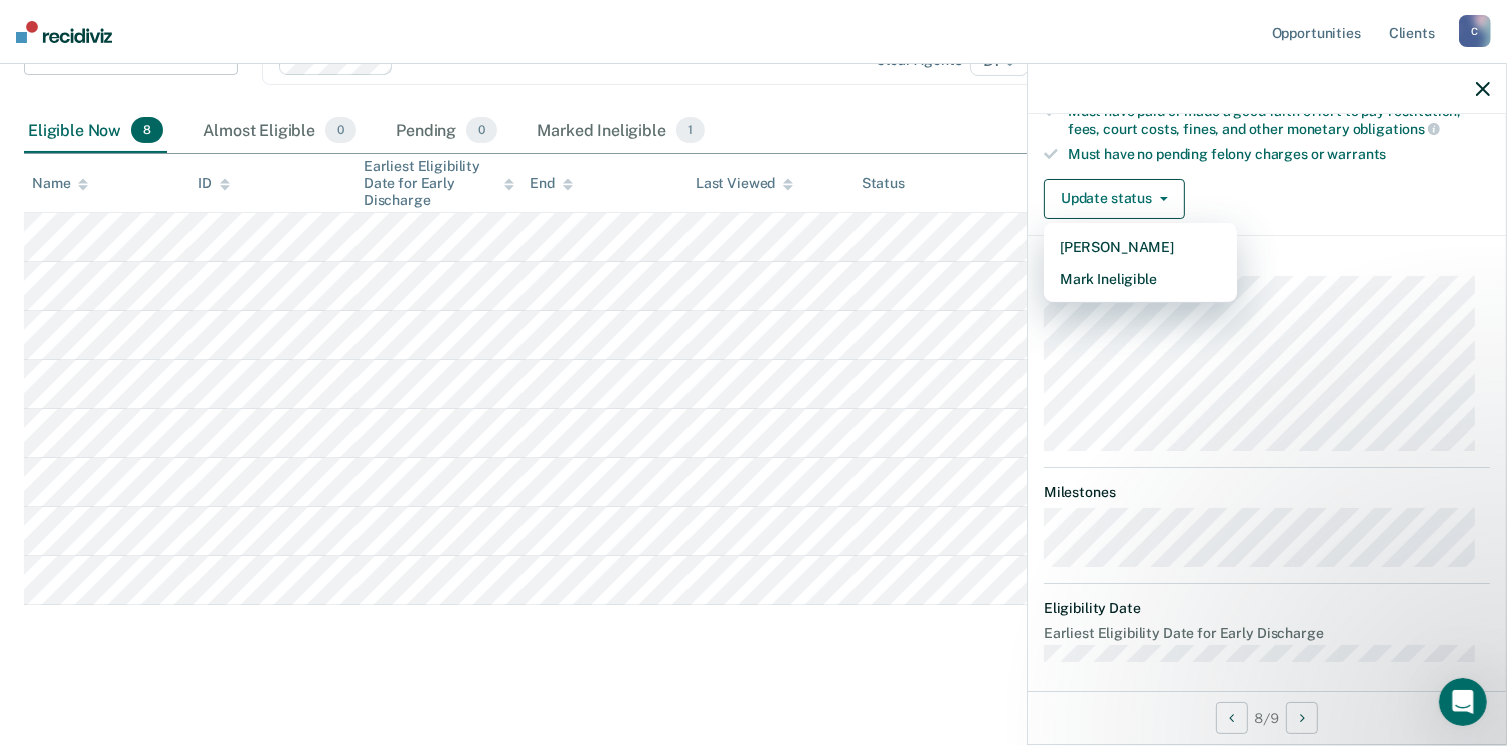 scroll, scrollTop: 551, scrollLeft: 0, axis: vertical 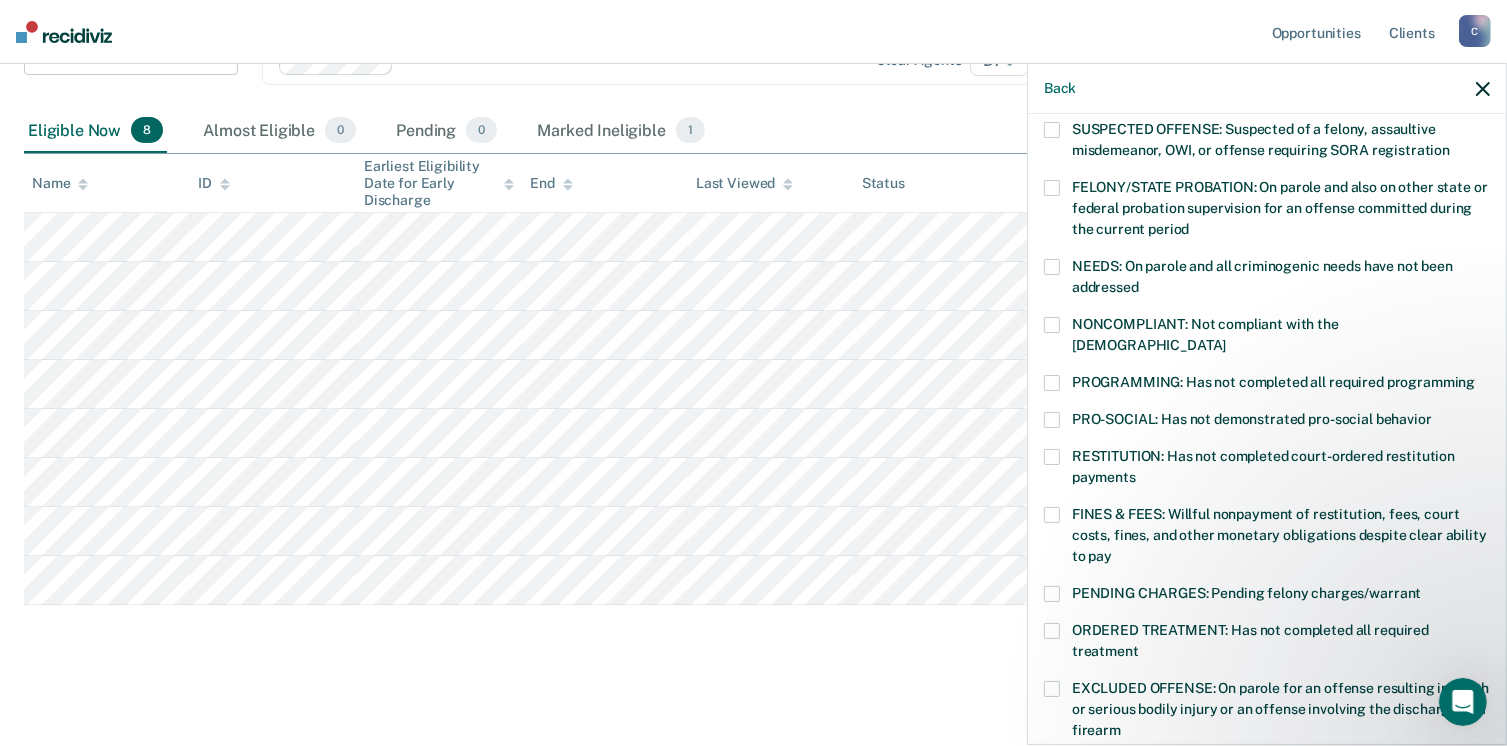 click at bounding box center [1052, 420] 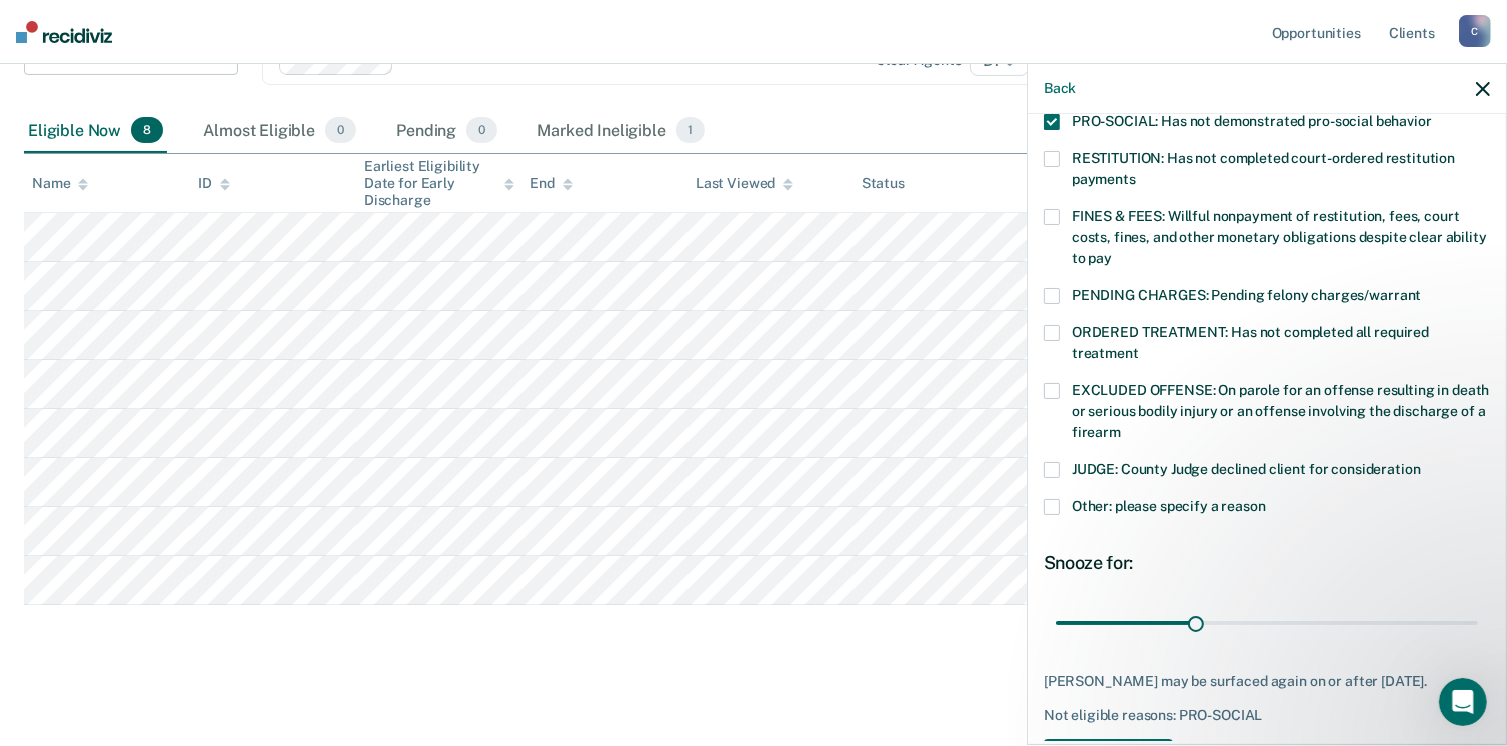 scroll, scrollTop: 551, scrollLeft: 0, axis: vertical 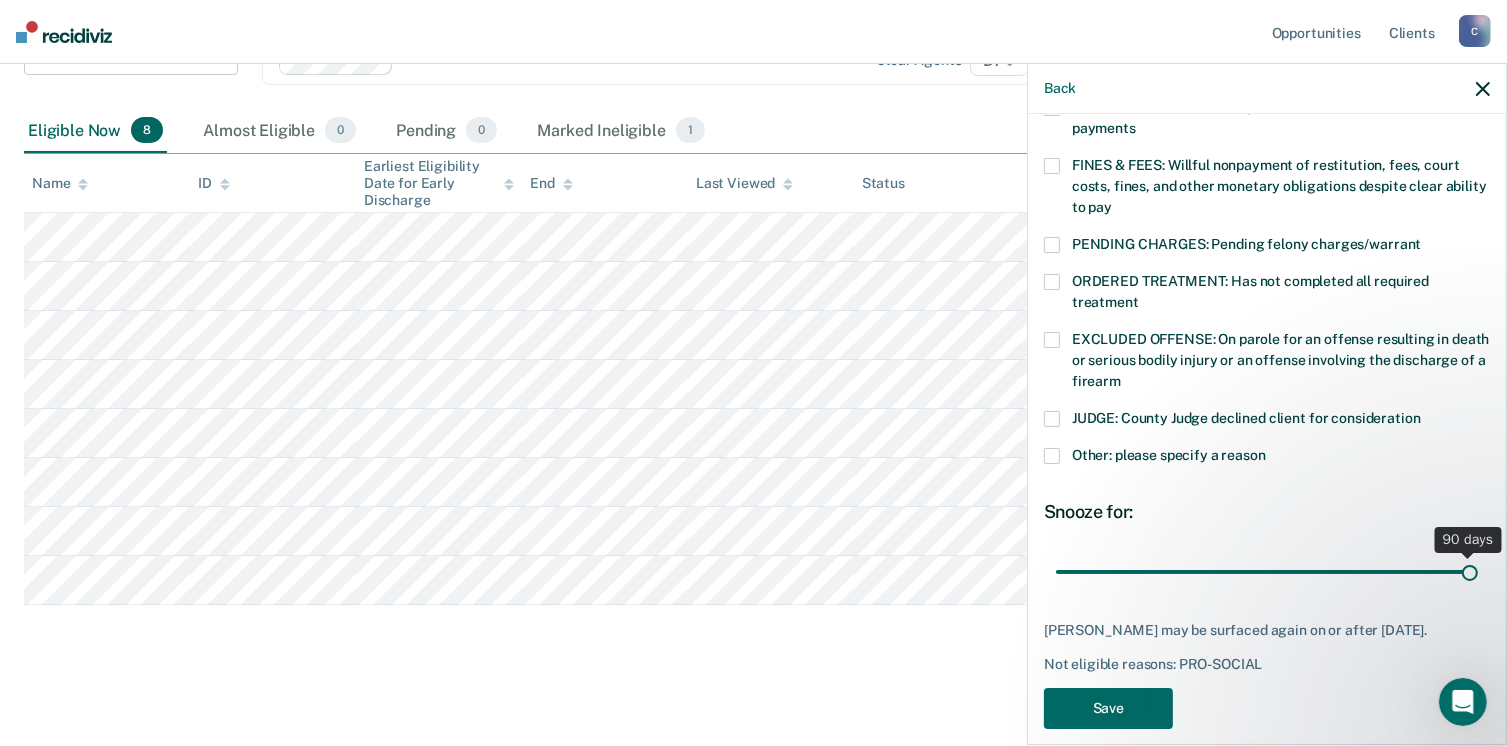 drag, startPoint x: 1187, startPoint y: 547, endPoint x: 1480, endPoint y: 573, distance: 294.15134 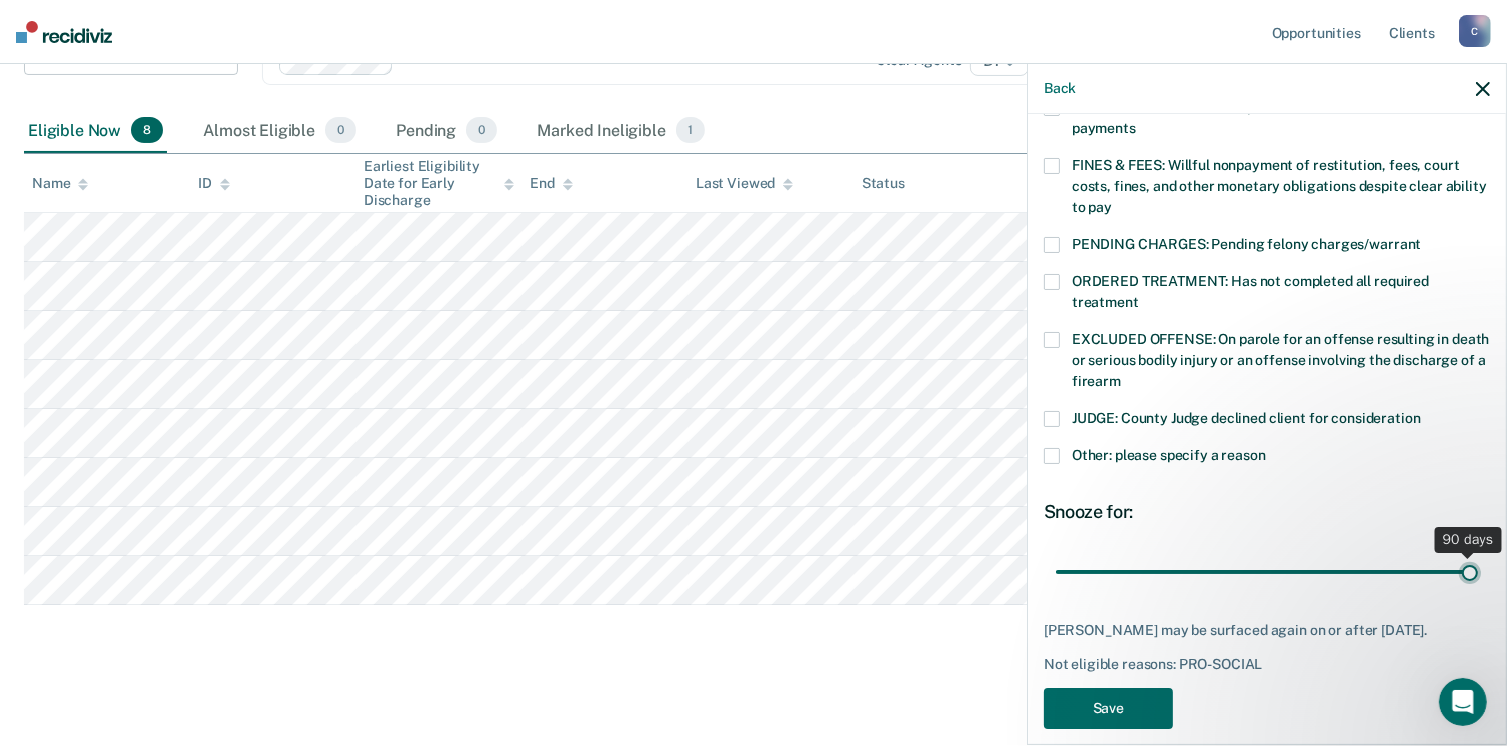 type on "90" 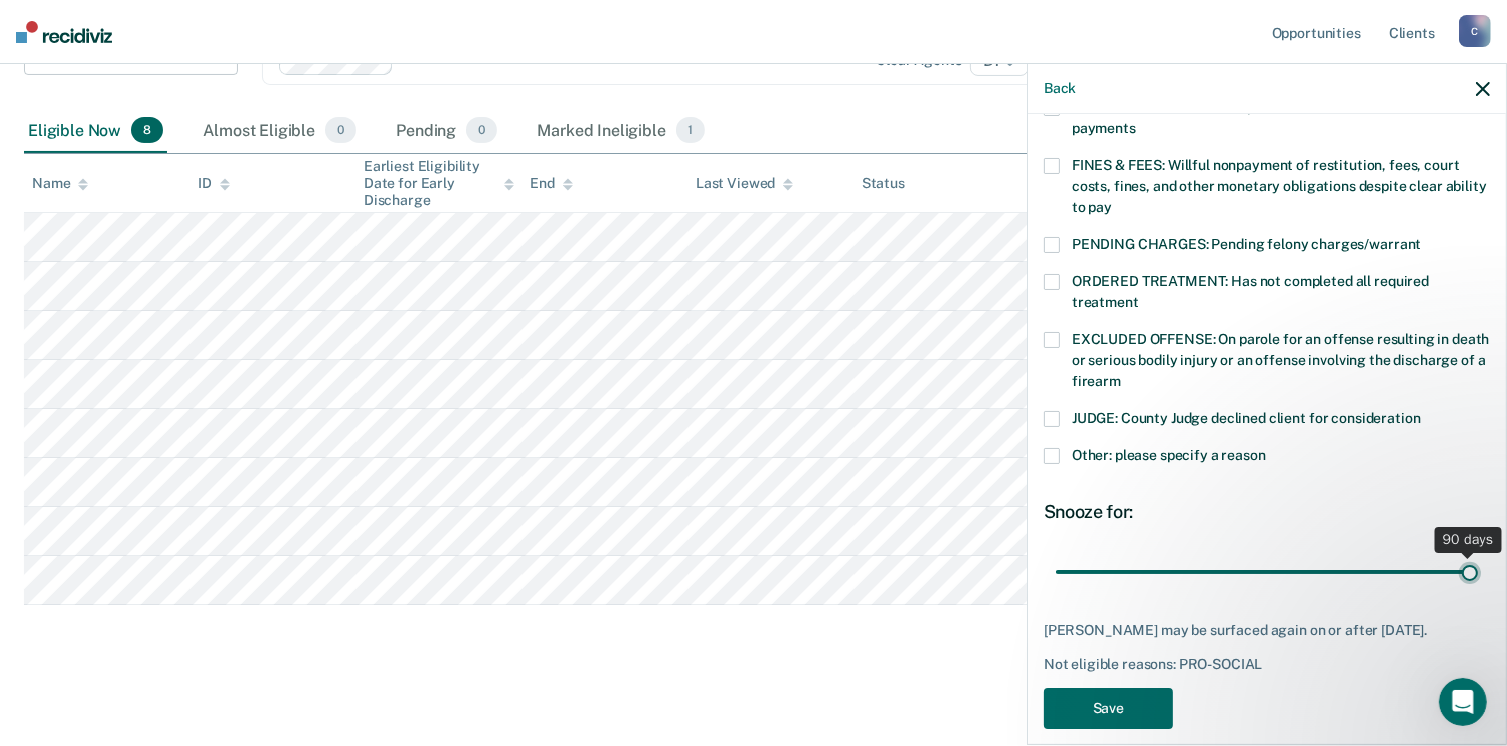 click at bounding box center [1267, 572] 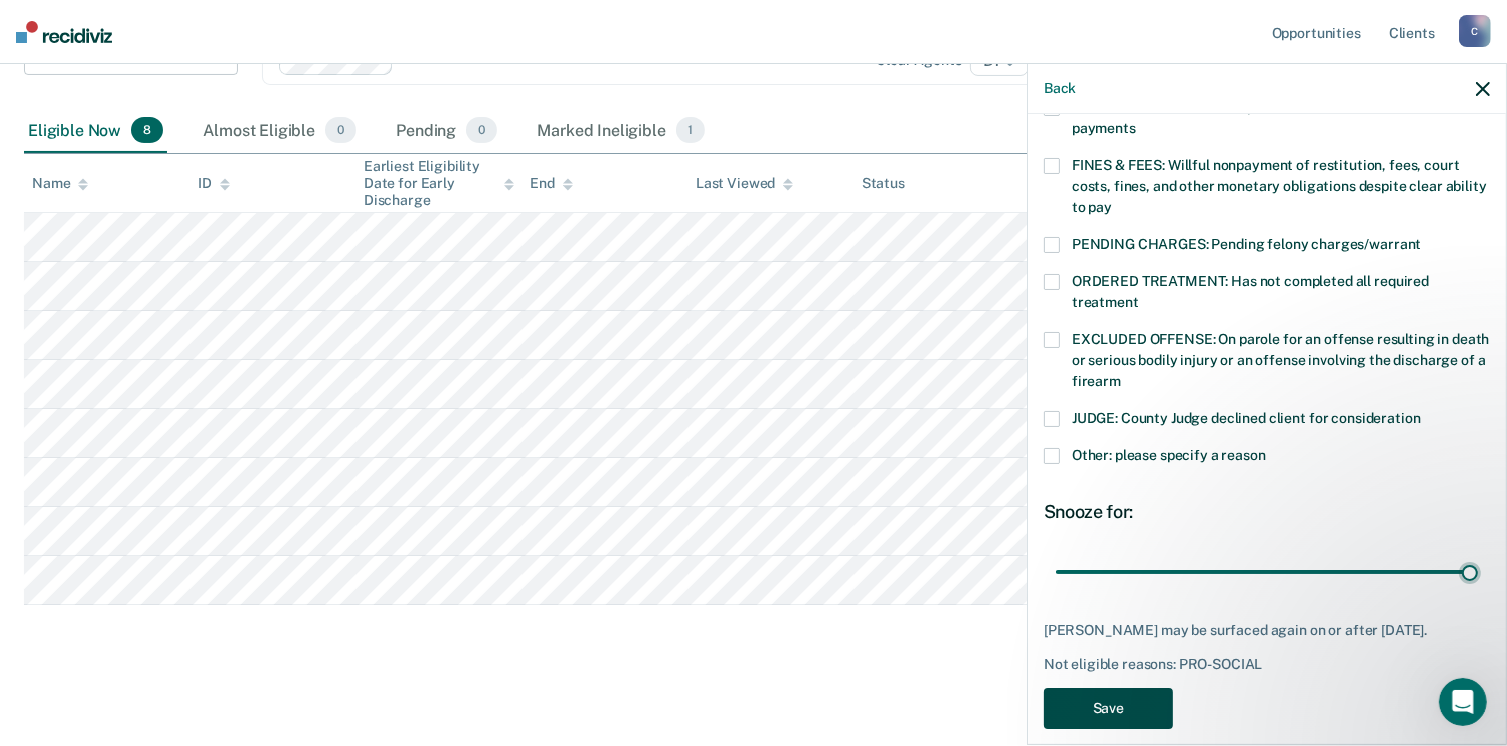 click on "Save" at bounding box center [1108, 708] 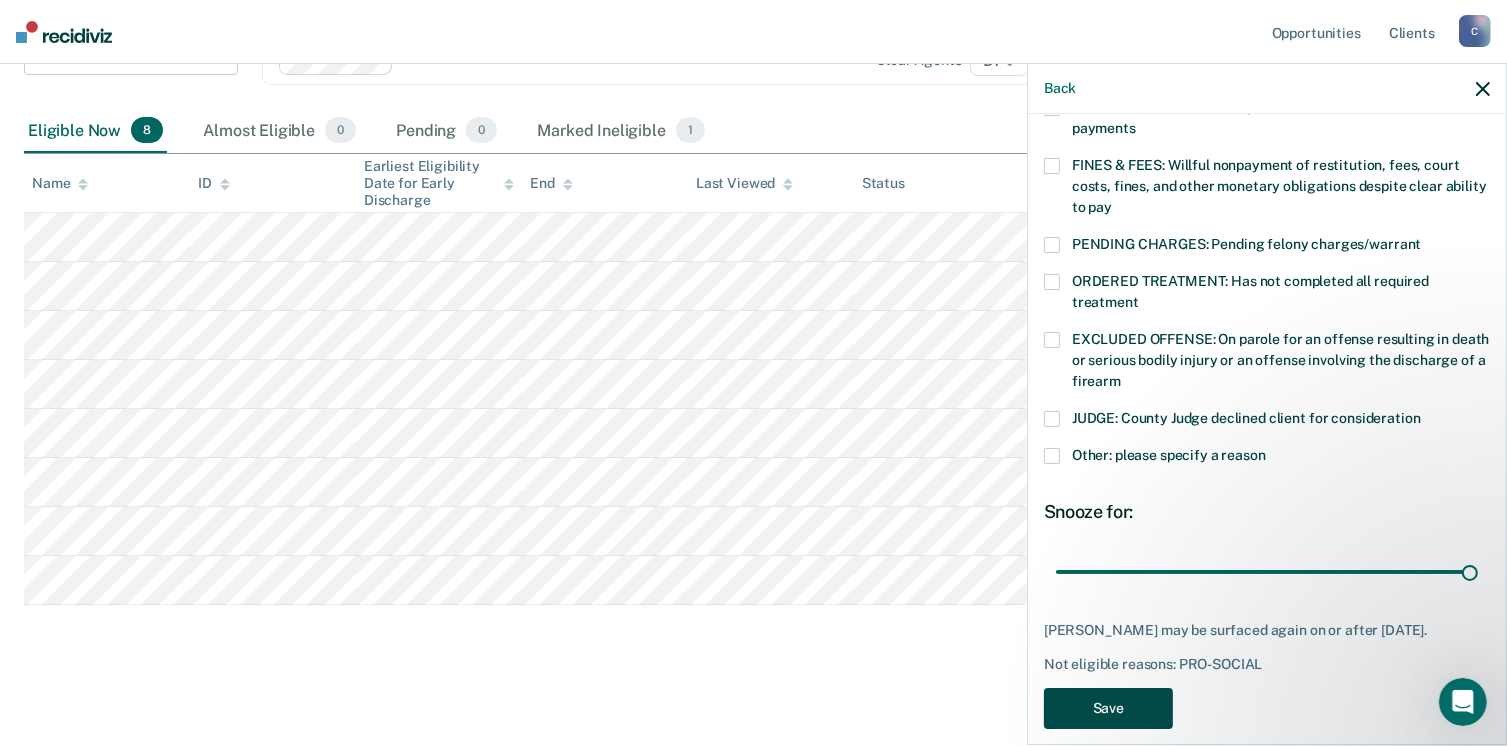 scroll, scrollTop: 204, scrollLeft: 0, axis: vertical 